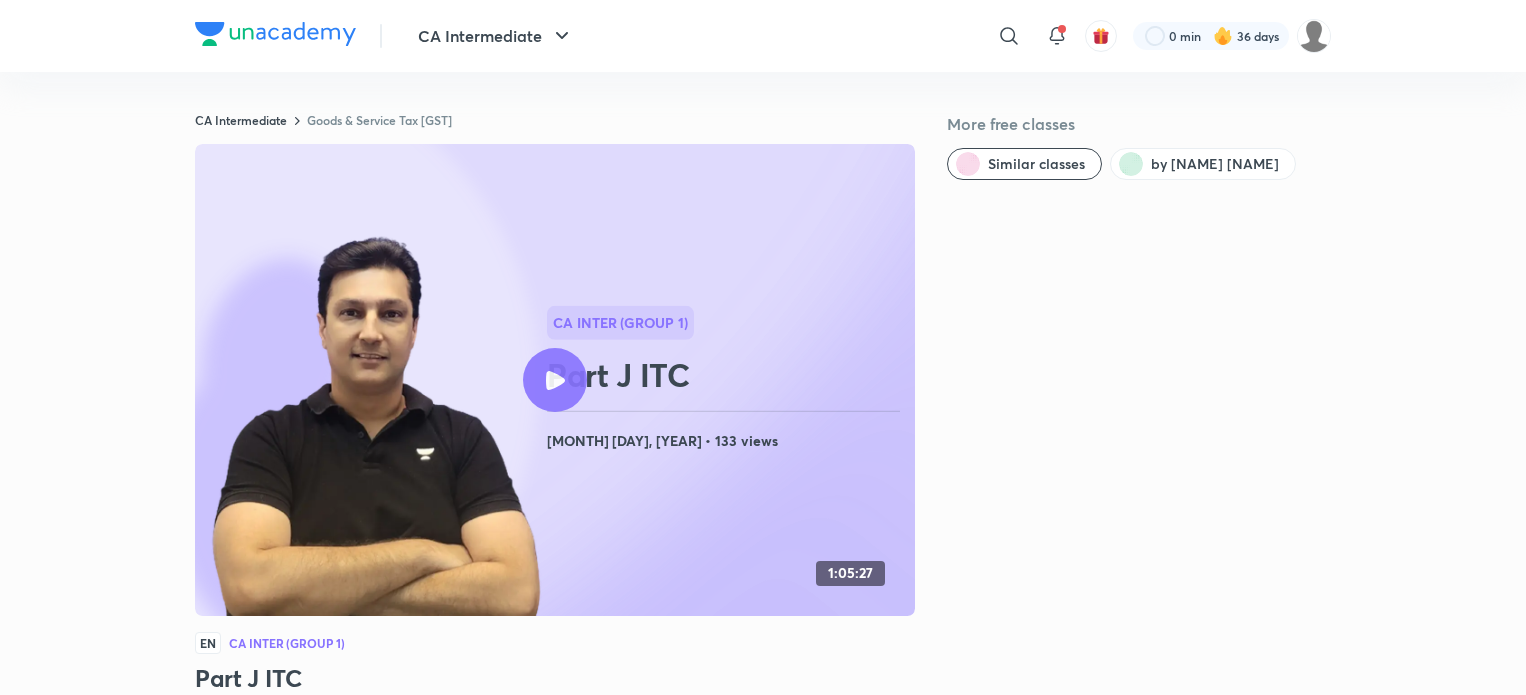 scroll, scrollTop: 0, scrollLeft: 0, axis: both 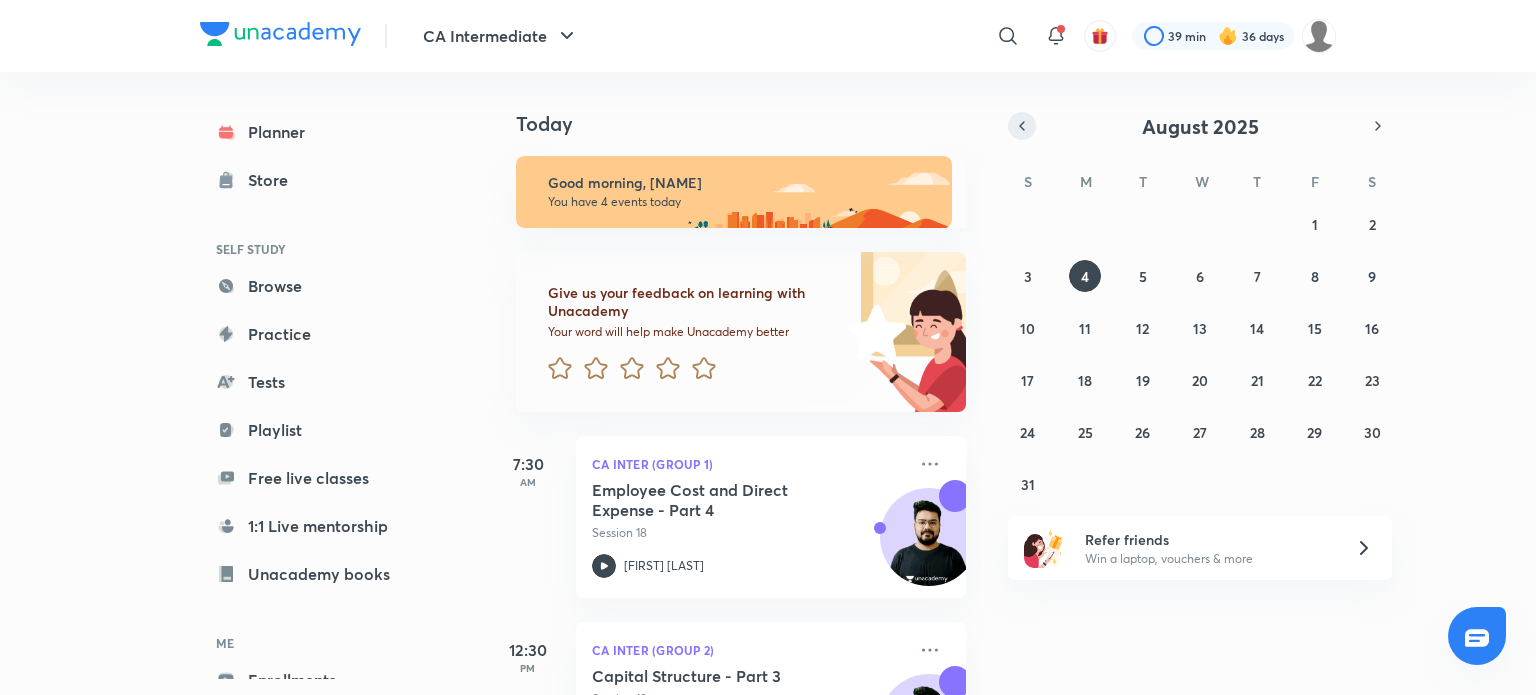 click 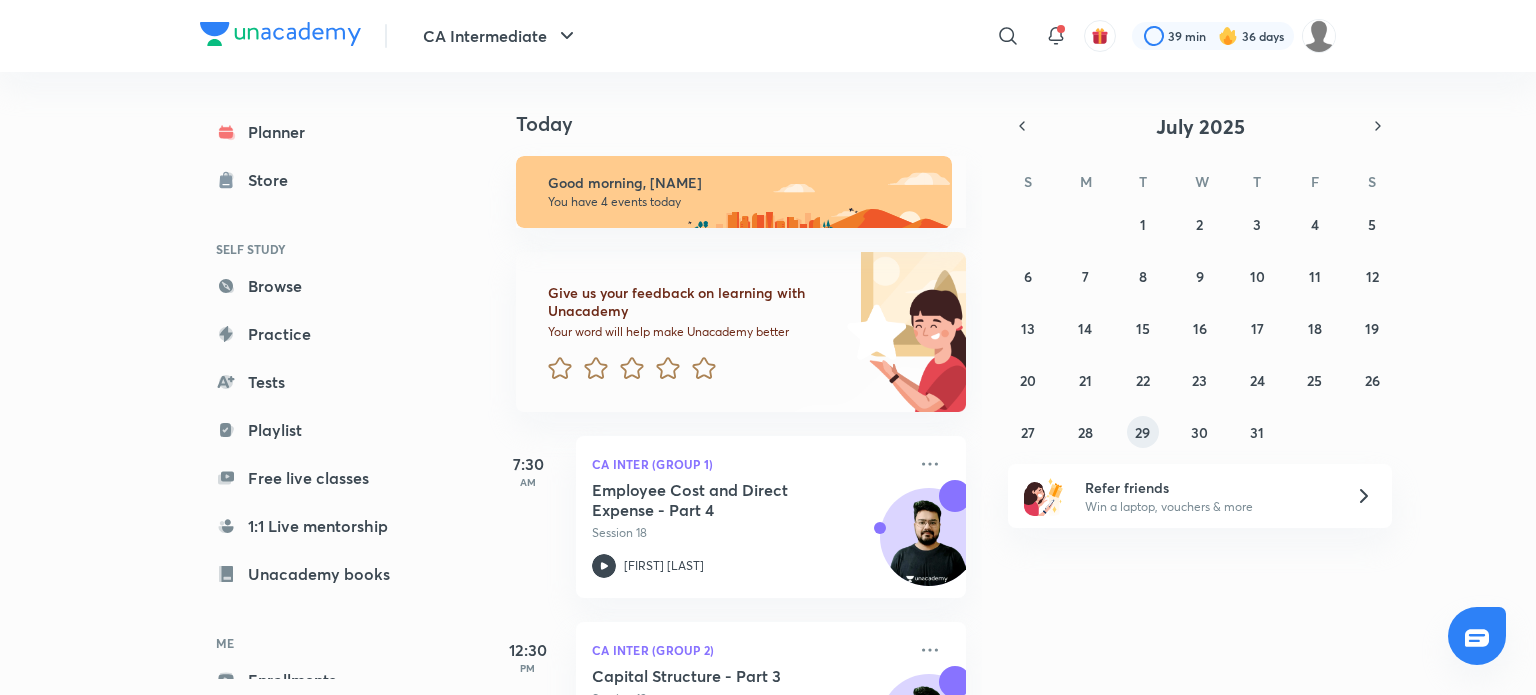 click on "29" at bounding box center [1142, 432] 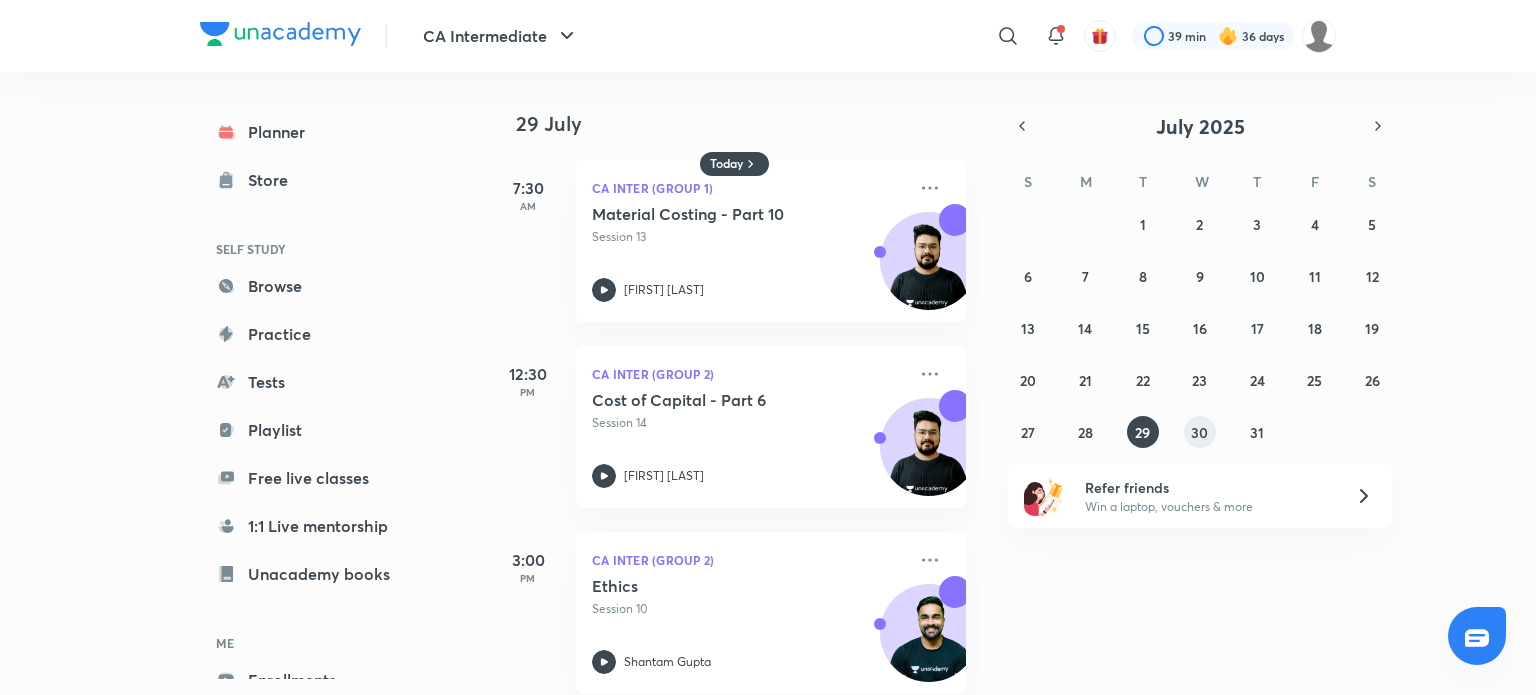 click on "30" at bounding box center [1200, 432] 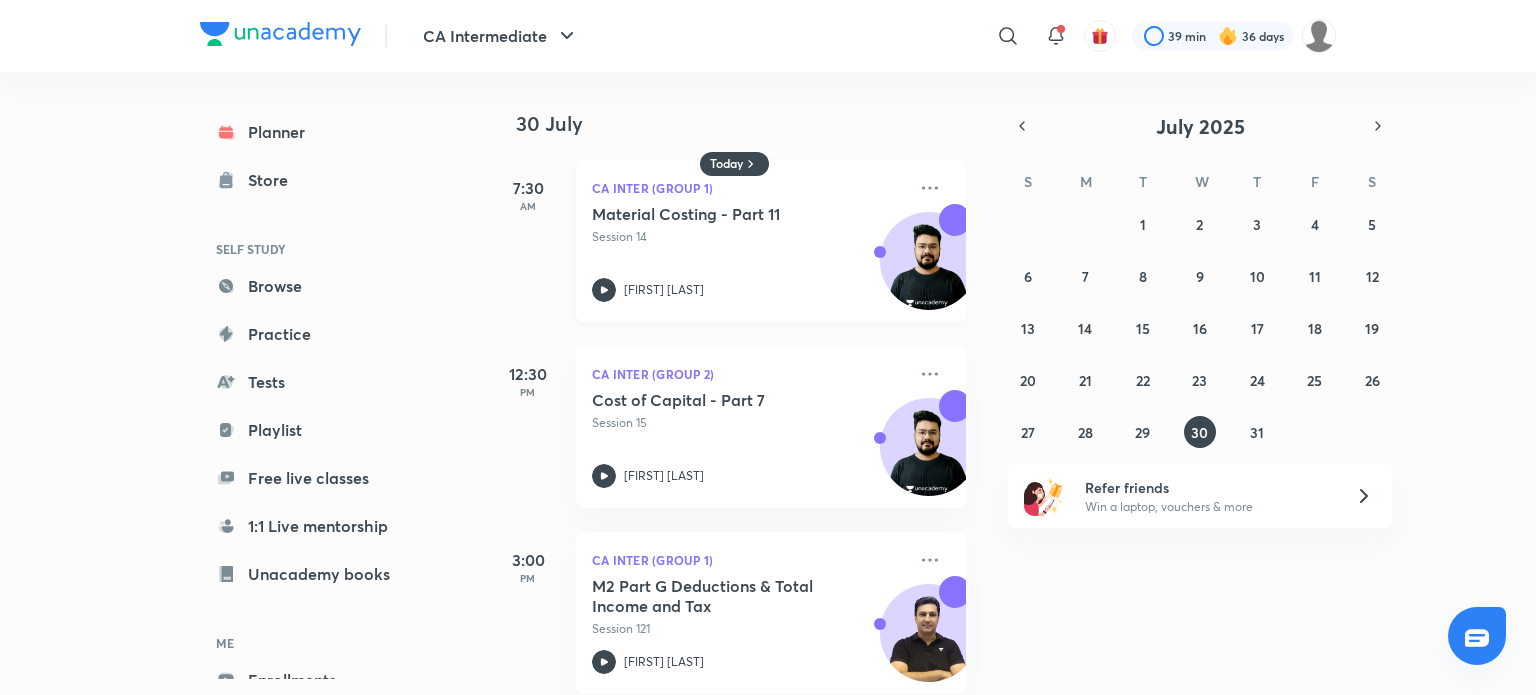 click 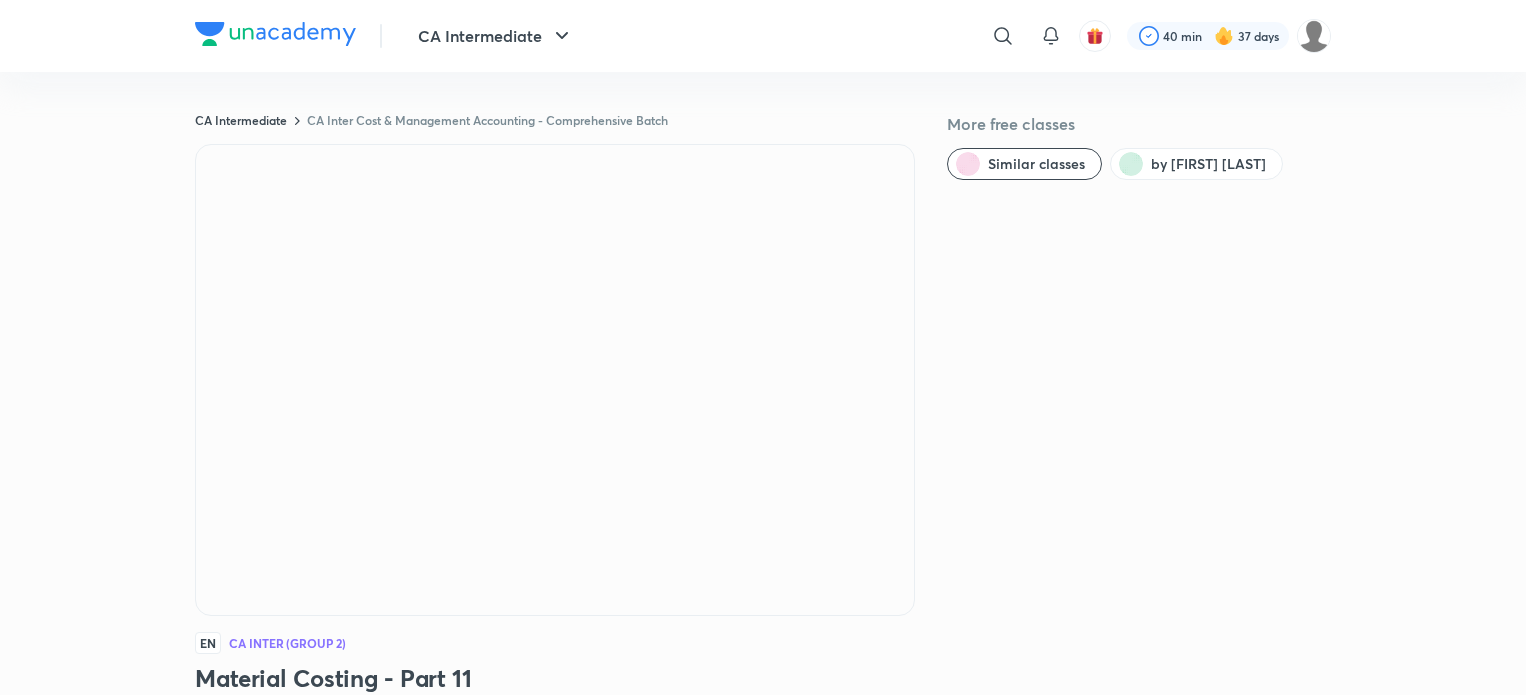 scroll, scrollTop: 0, scrollLeft: 0, axis: both 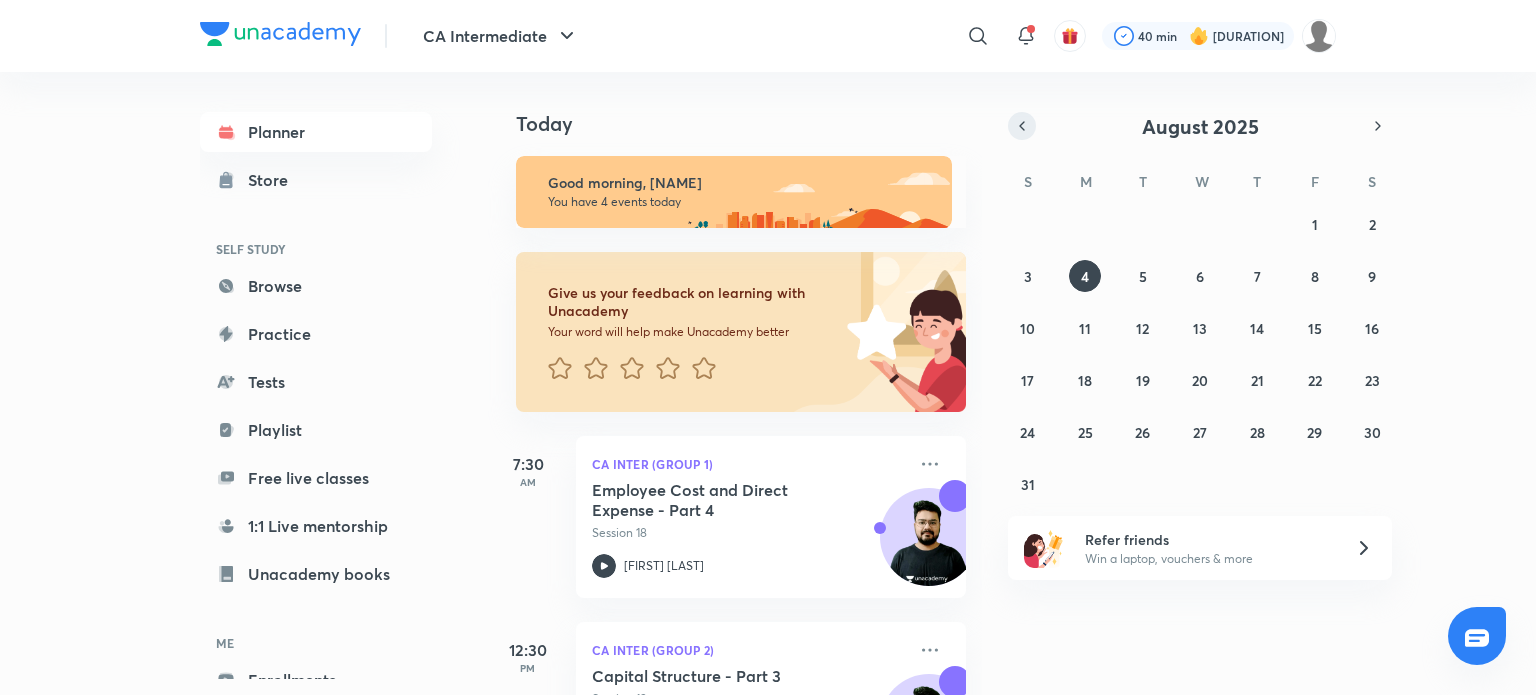click 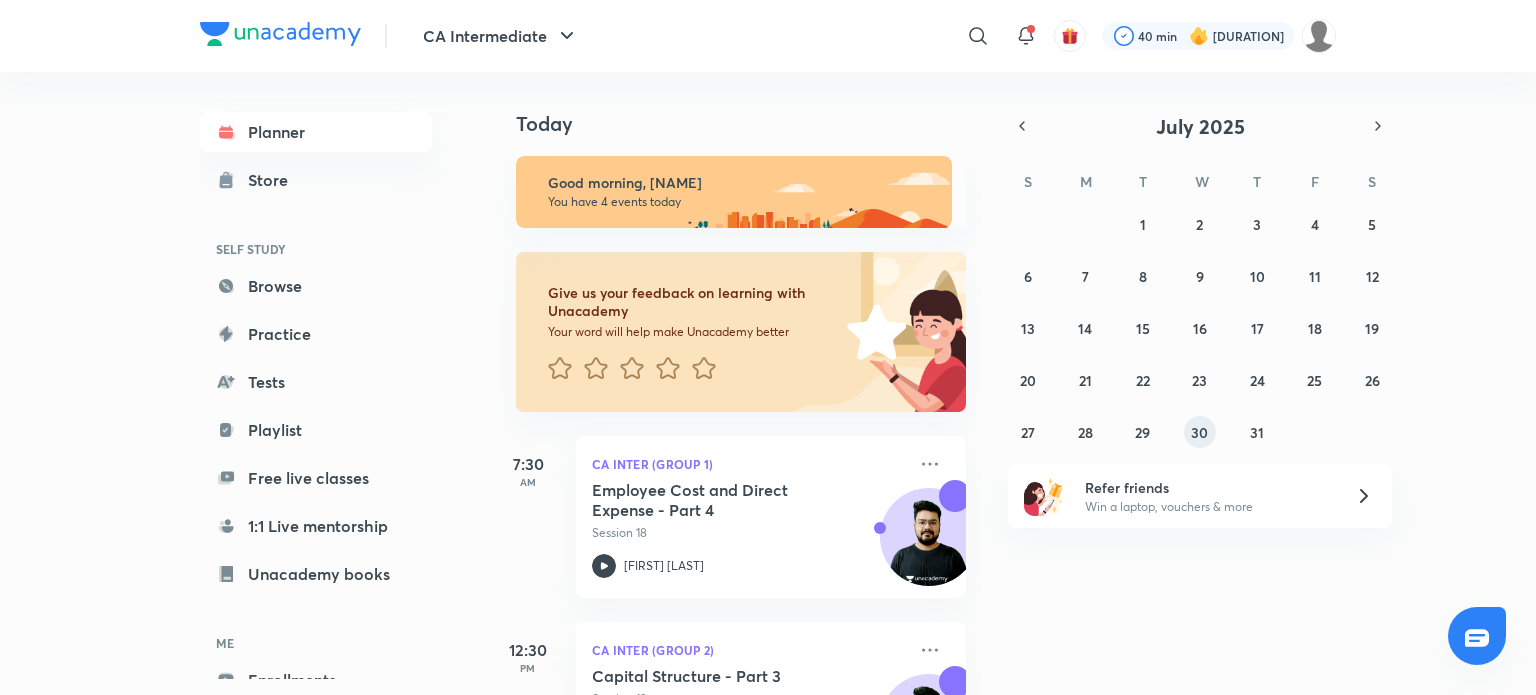 click on "30" at bounding box center (1199, 432) 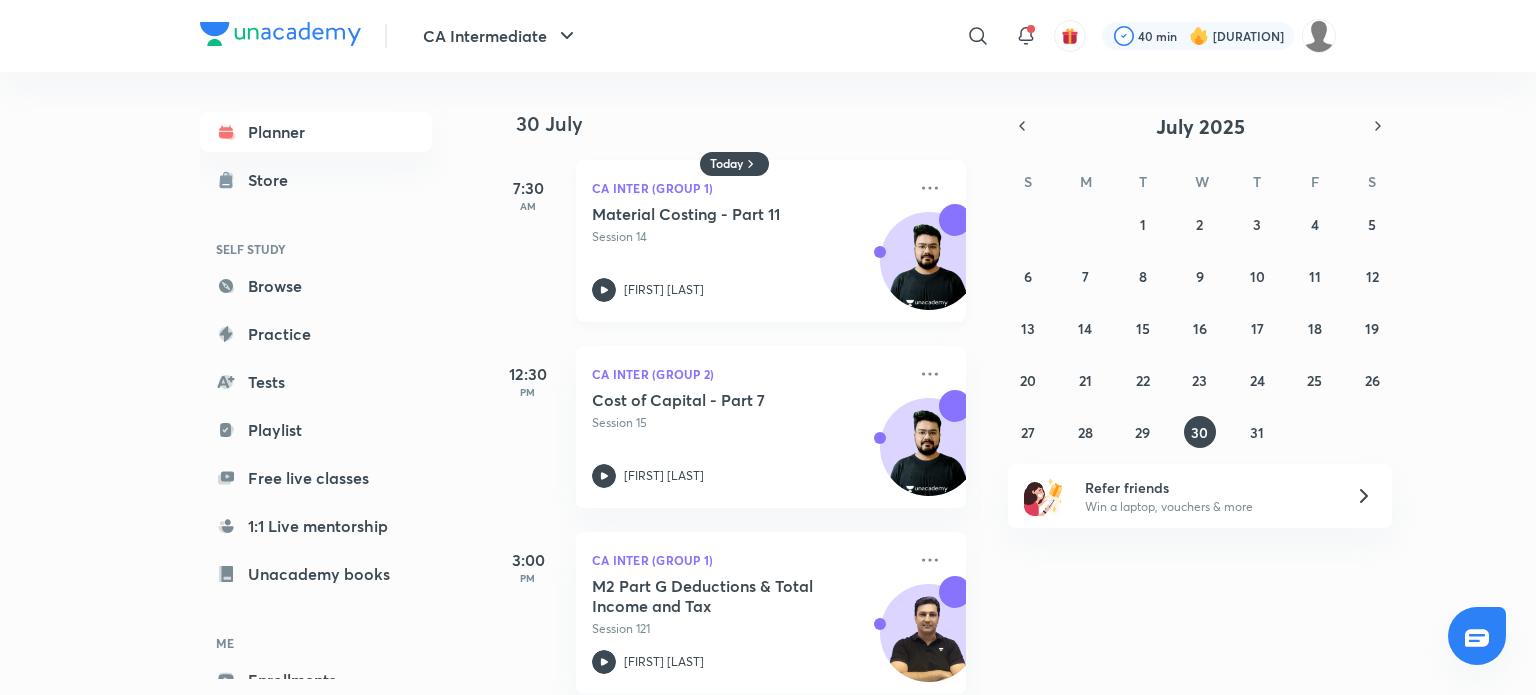 click 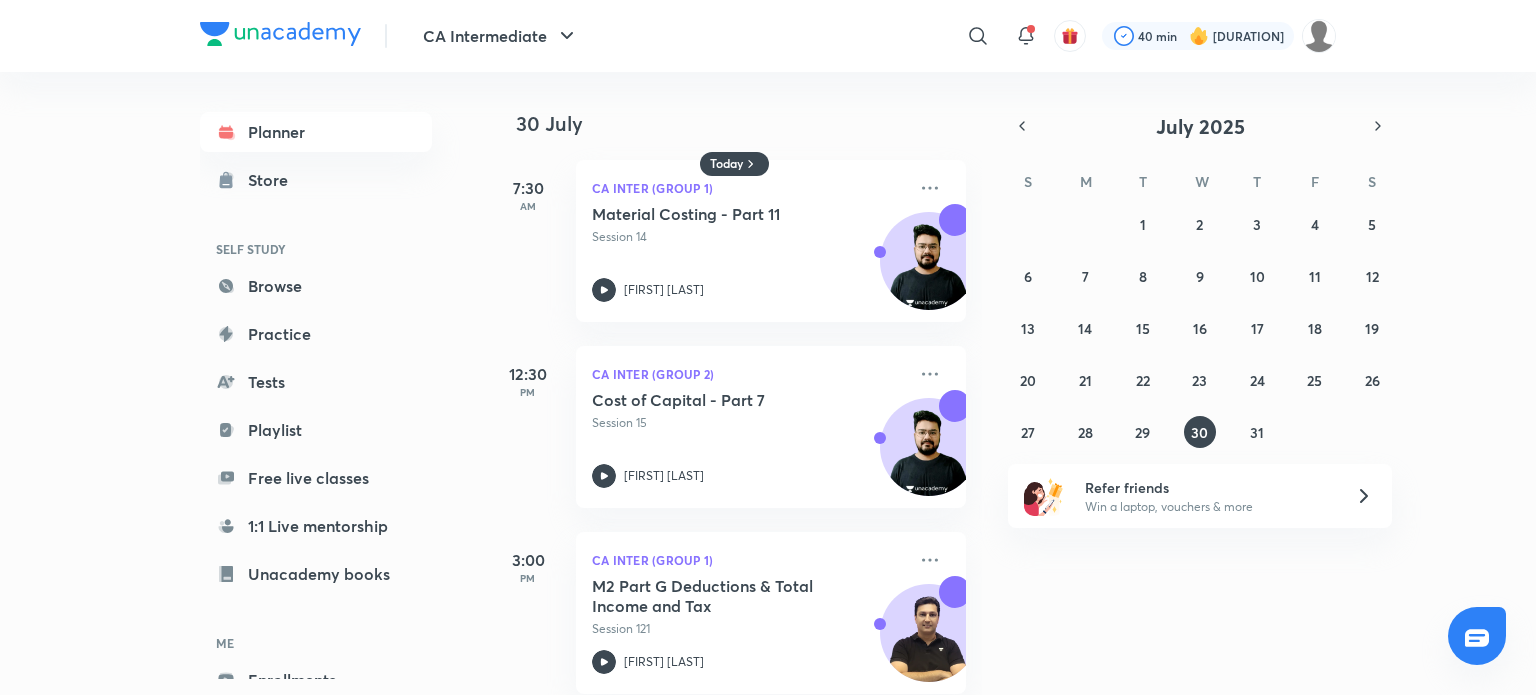 click at bounding box center [280, 34] 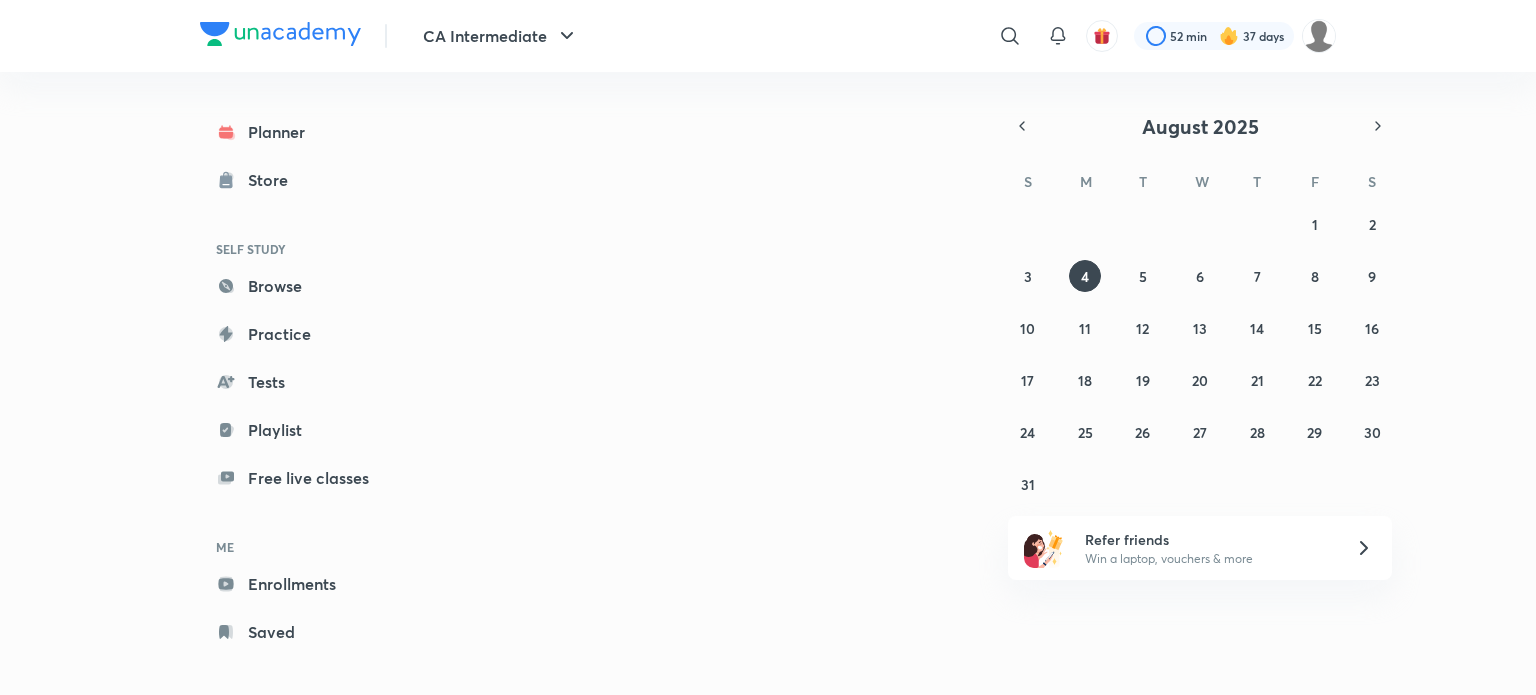 scroll, scrollTop: 0, scrollLeft: 0, axis: both 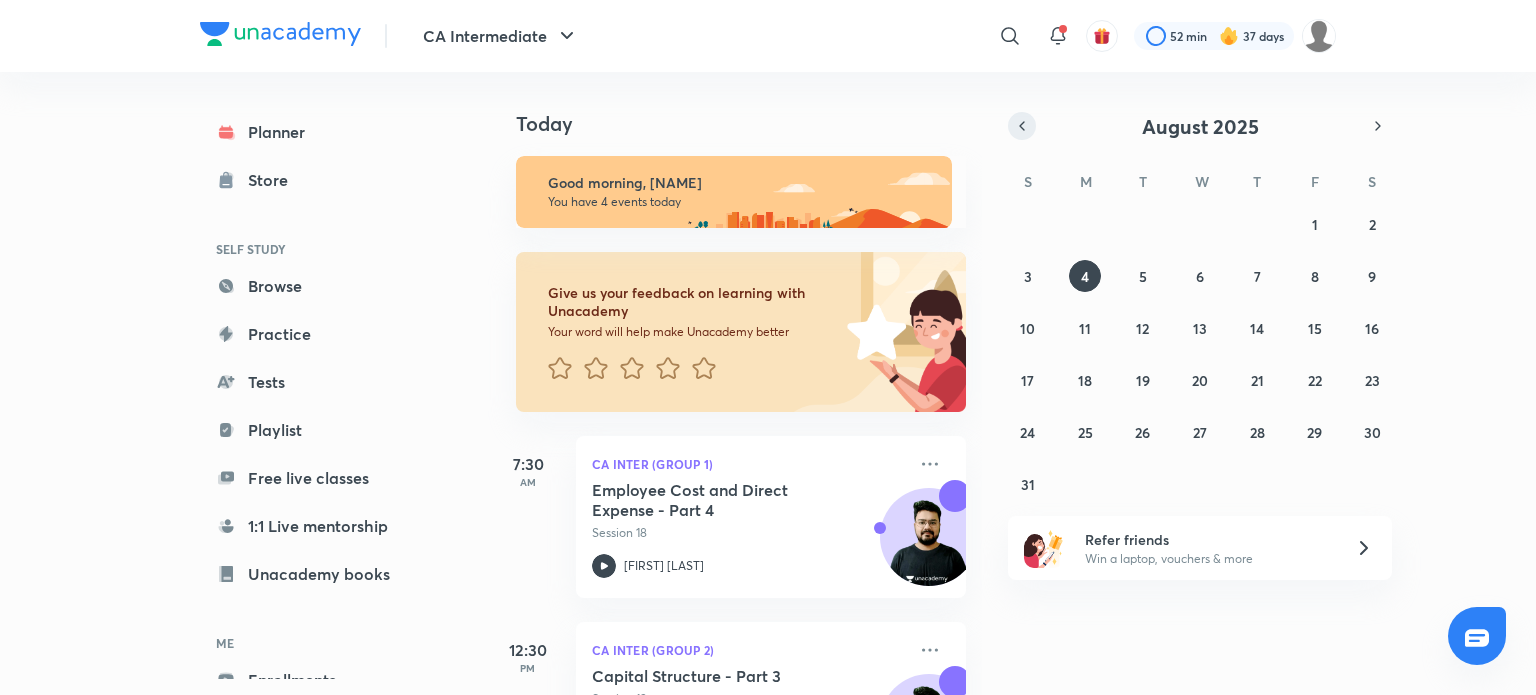 click 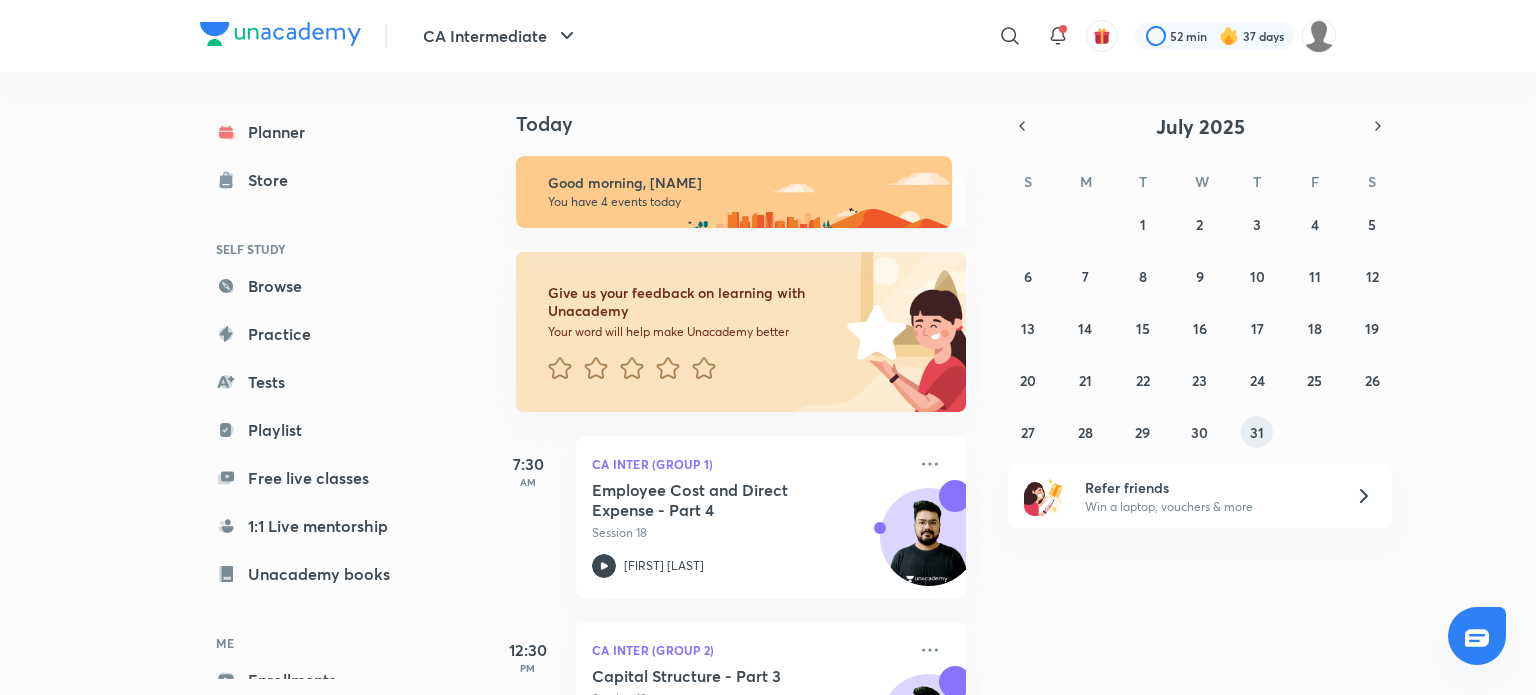 click on "31" at bounding box center [1257, 432] 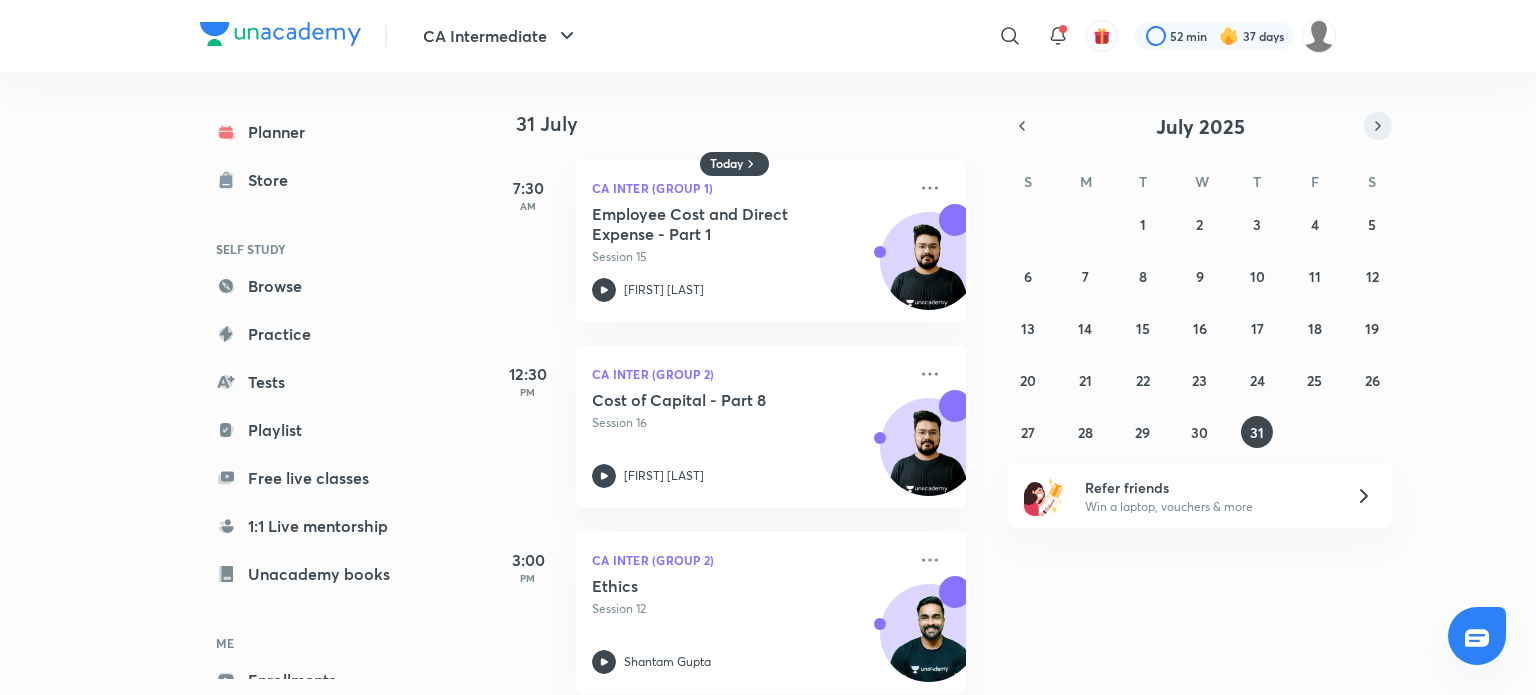 click at bounding box center (1378, 126) 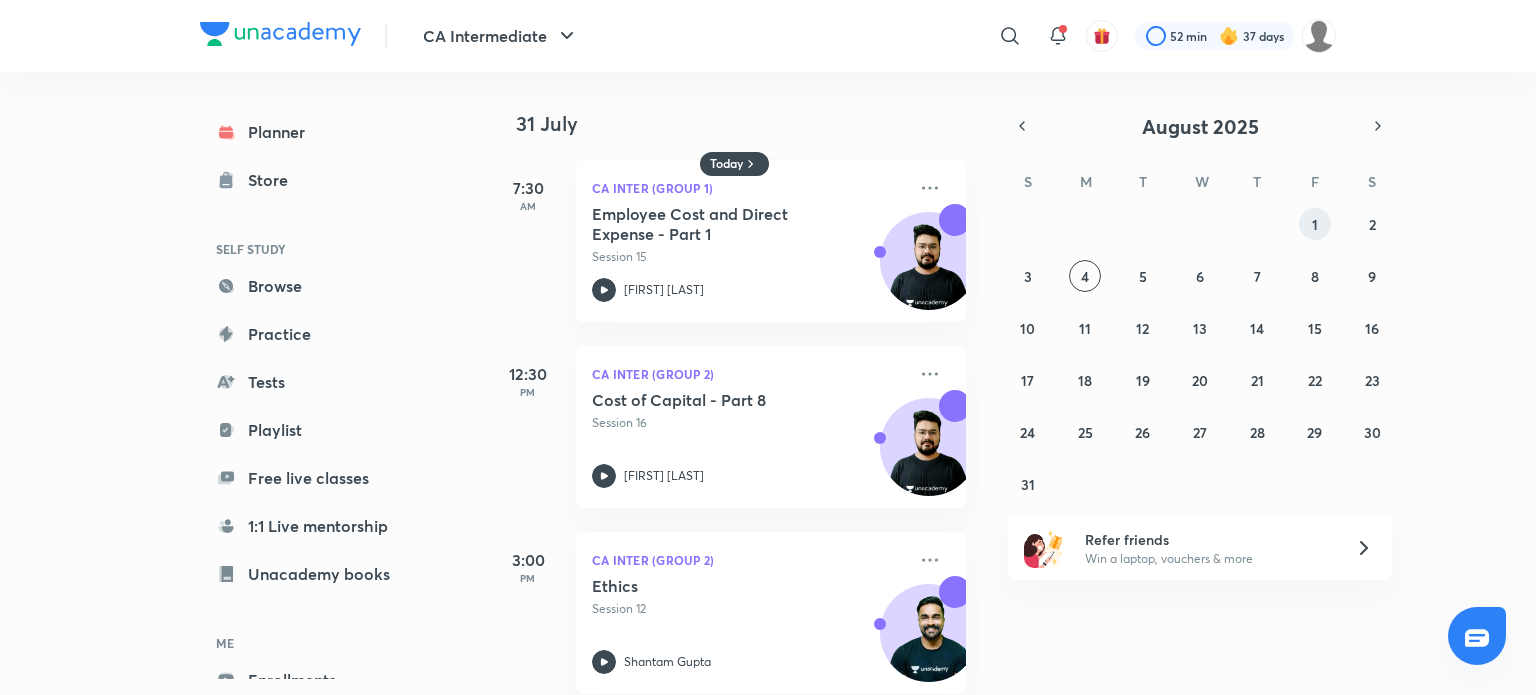 click on "1" at bounding box center [1315, 224] 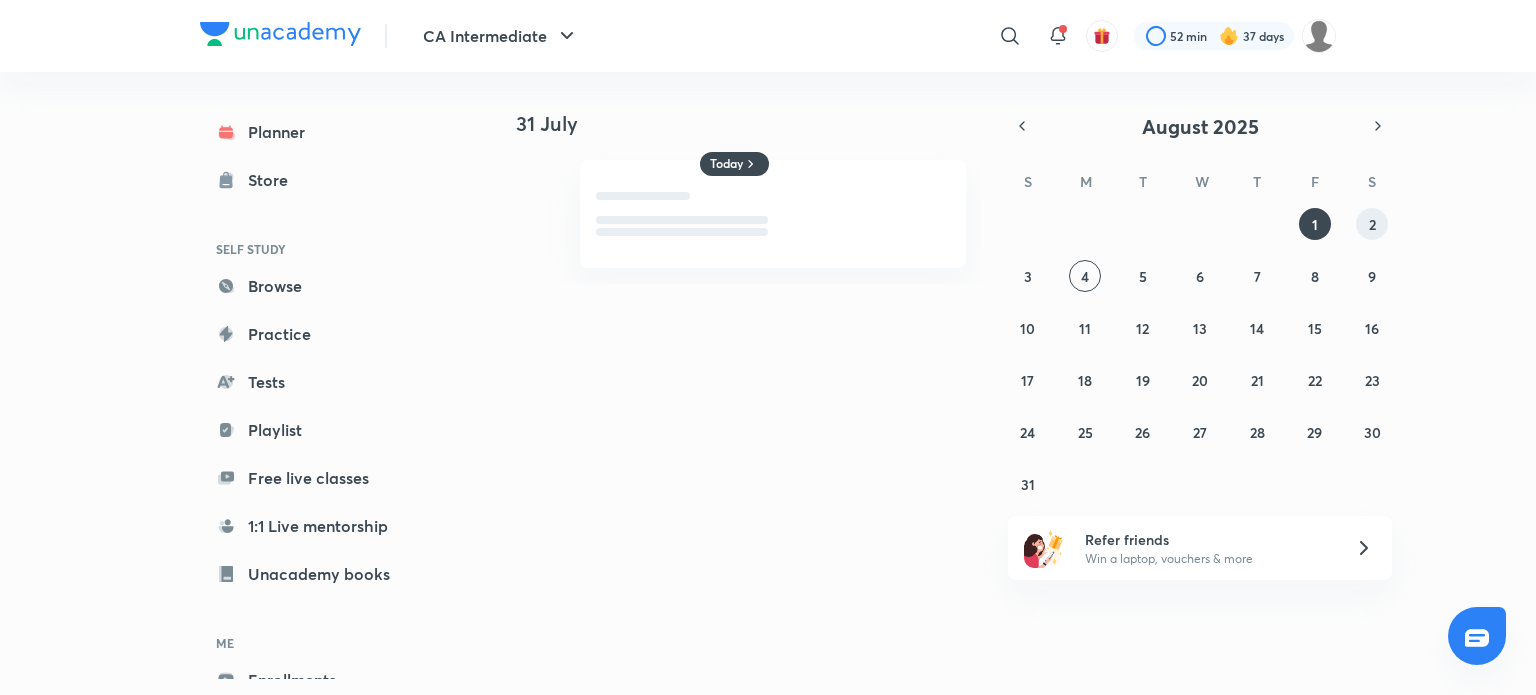 click on "2" at bounding box center (1372, 224) 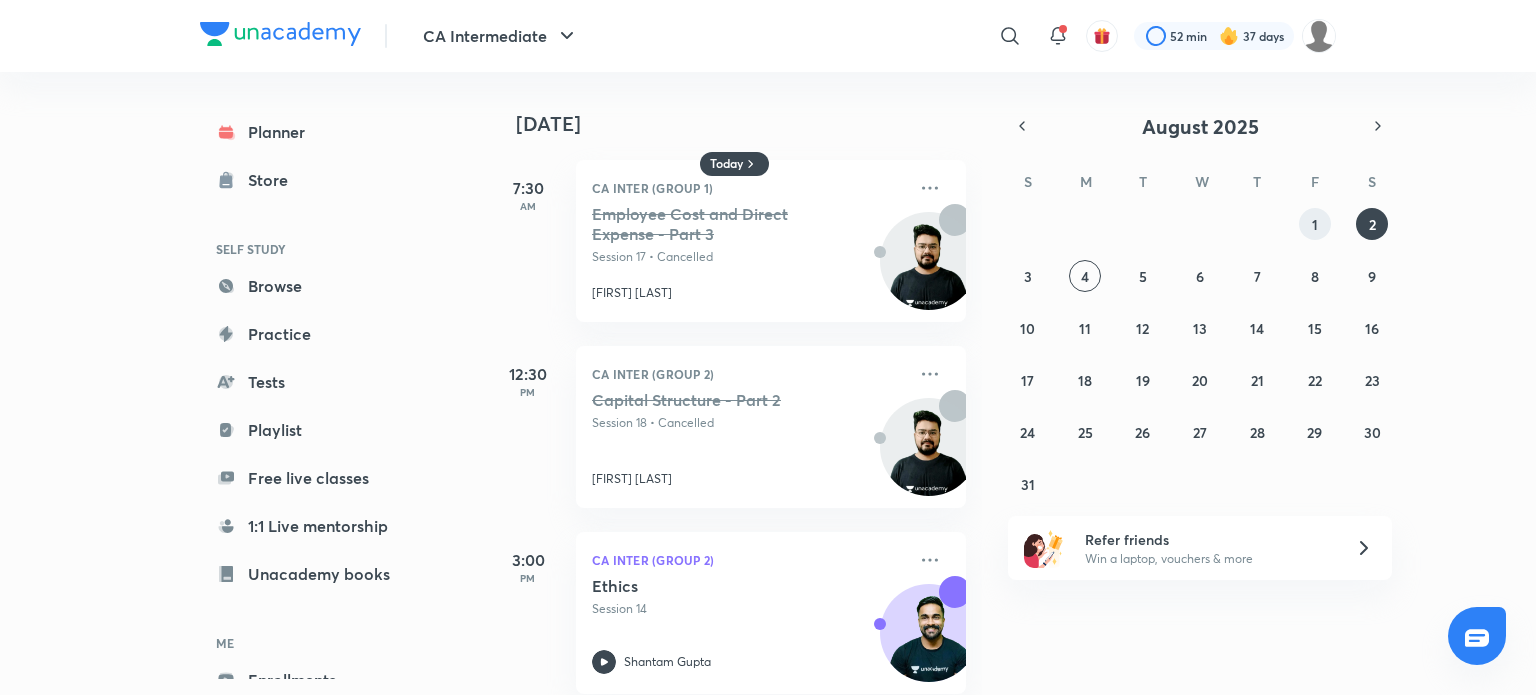 click on "1" at bounding box center [1315, 224] 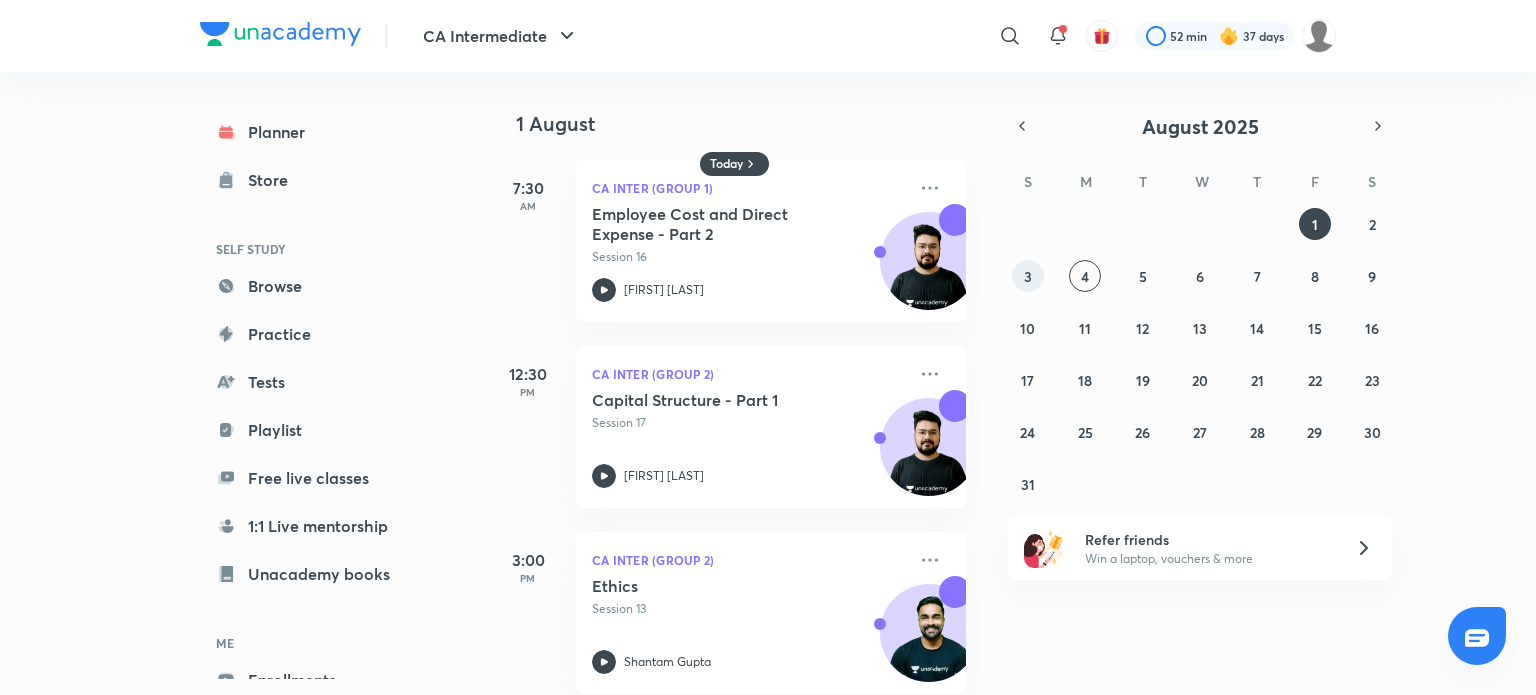 click on "3" at bounding box center (1028, 276) 